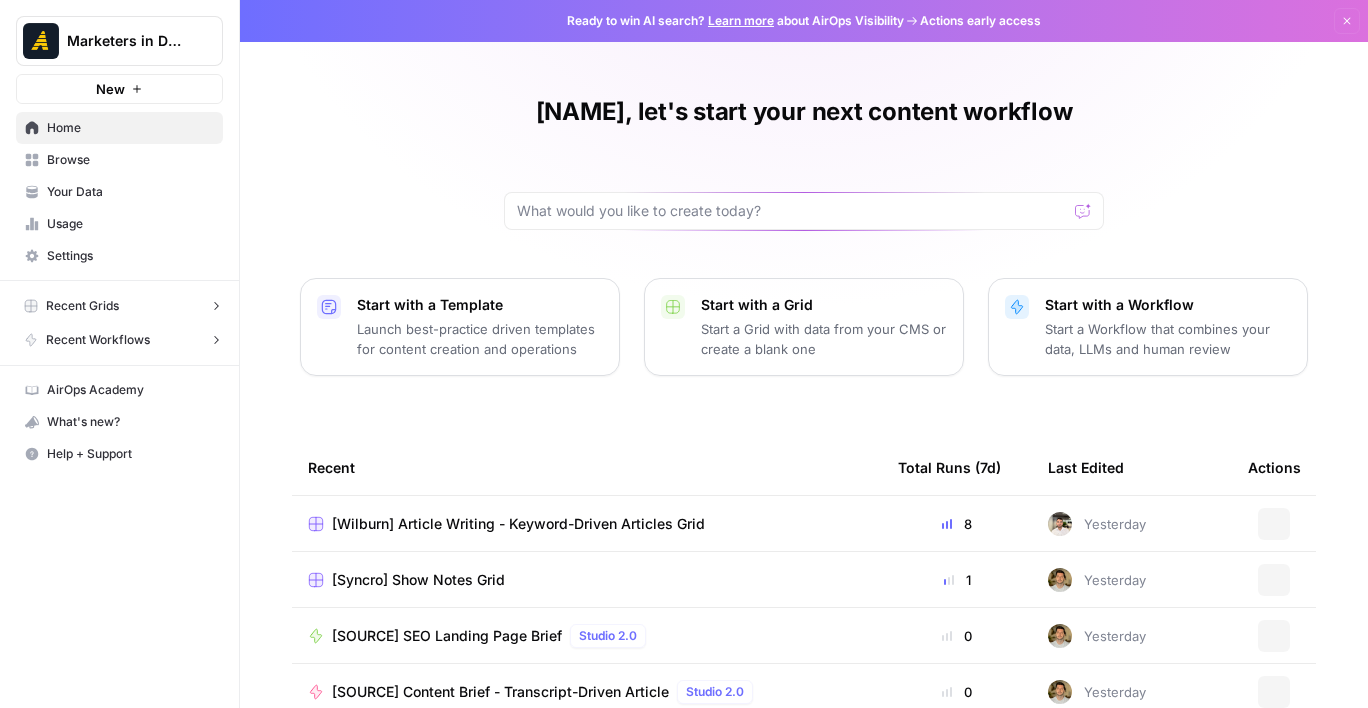 scroll, scrollTop: 0, scrollLeft: 0, axis: both 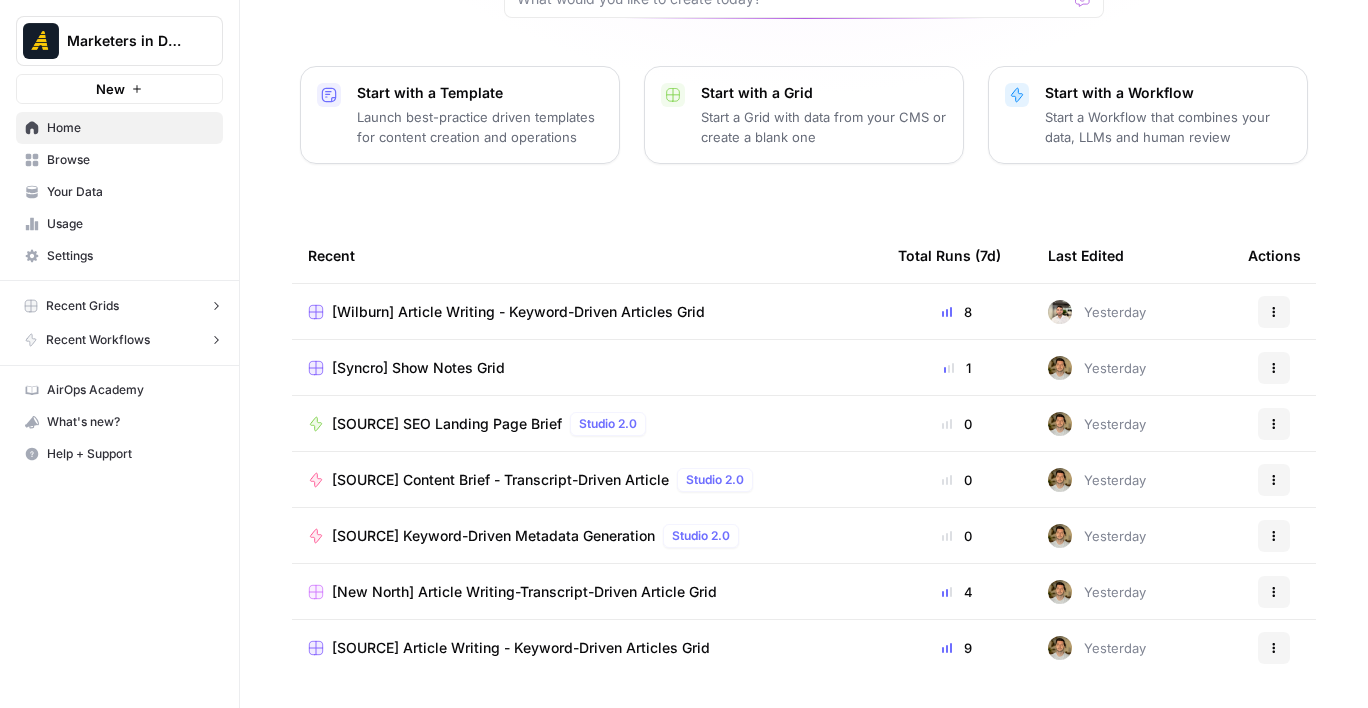 click on "[SOURCE] Keyword-Driven Metadata Generation" at bounding box center [493, 536] 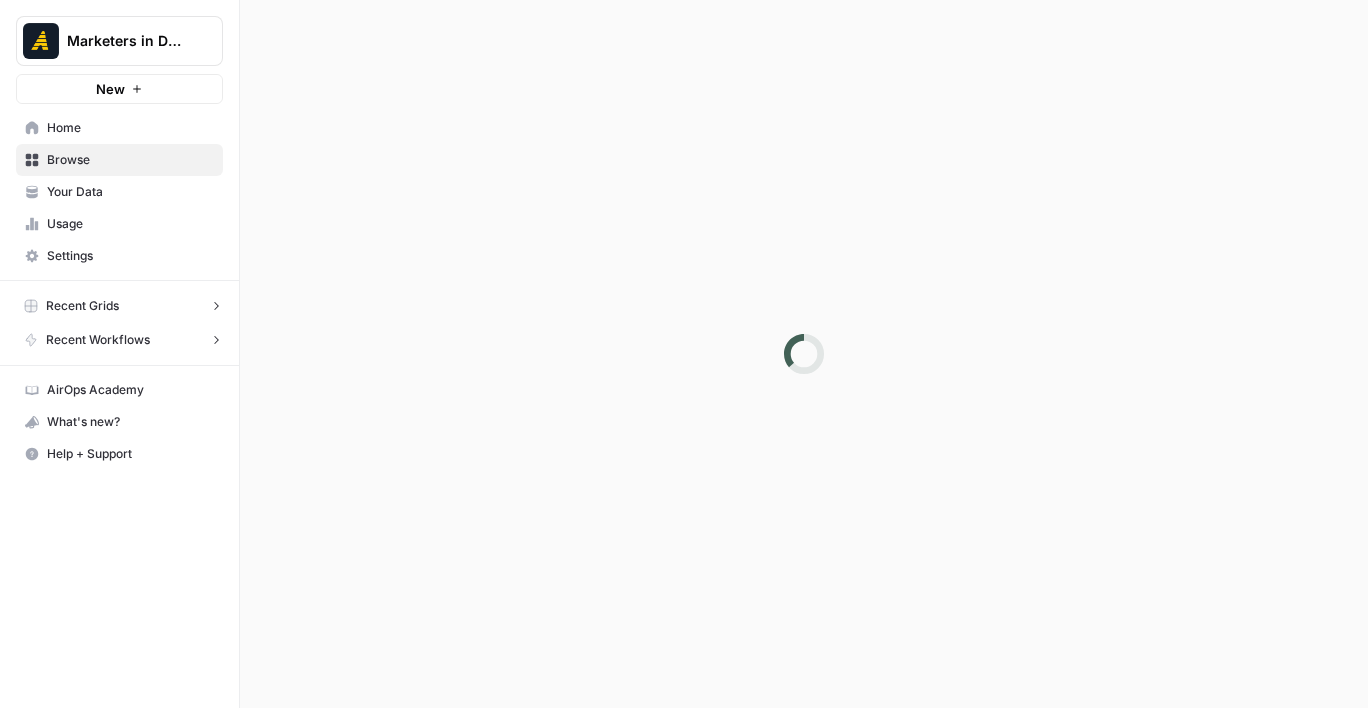 scroll, scrollTop: 0, scrollLeft: 0, axis: both 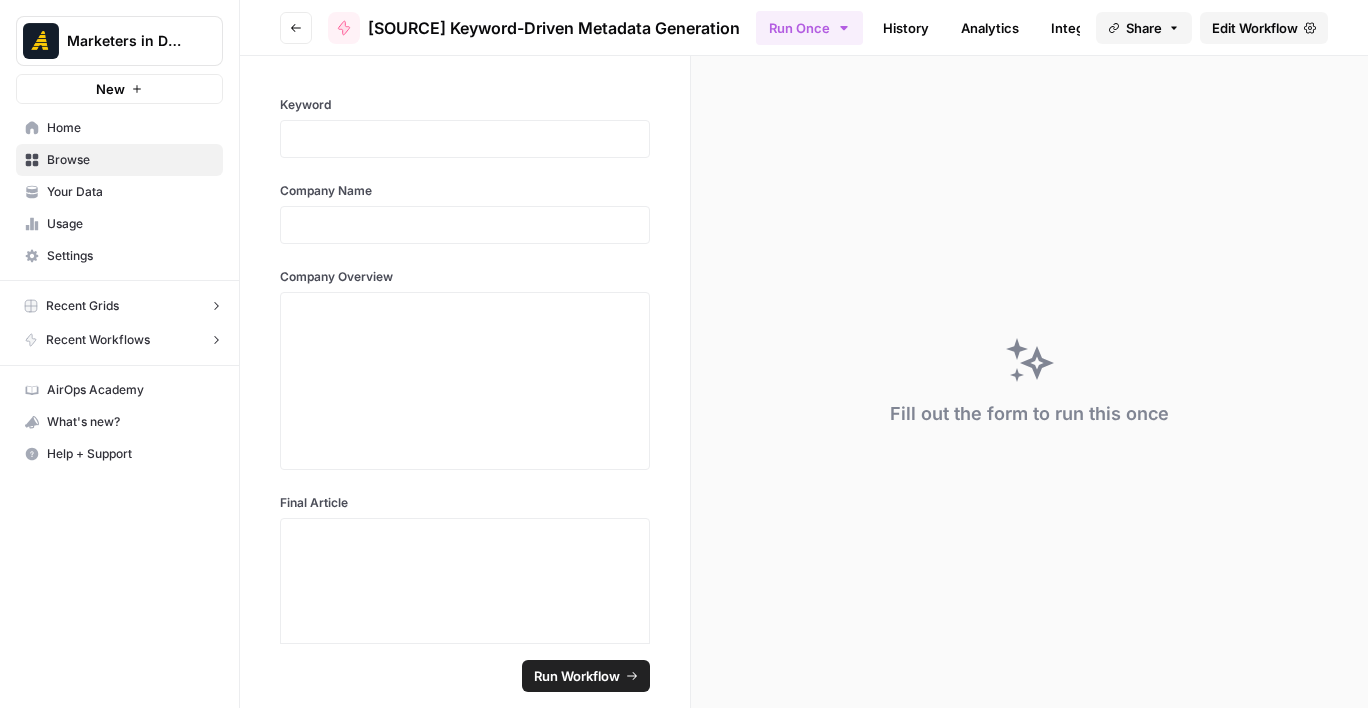 click on "Your Data" at bounding box center [130, 192] 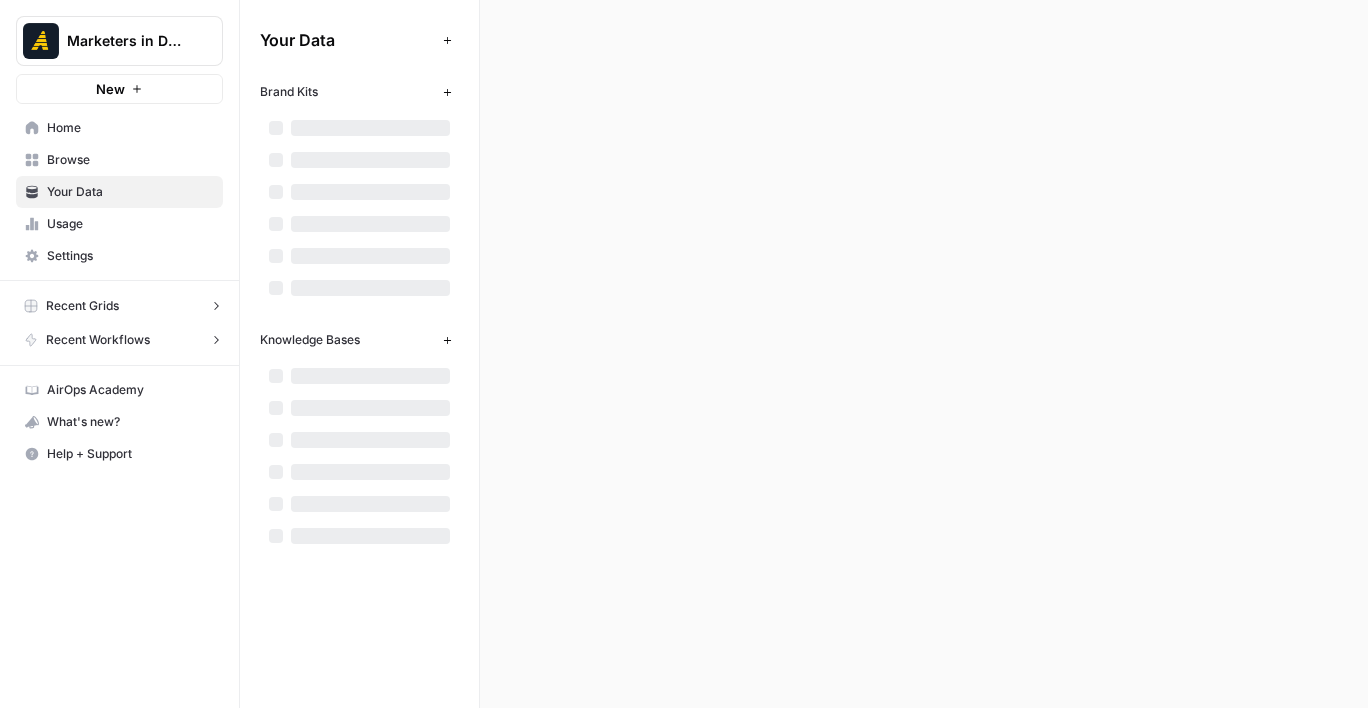 click on "Browse" at bounding box center [130, 160] 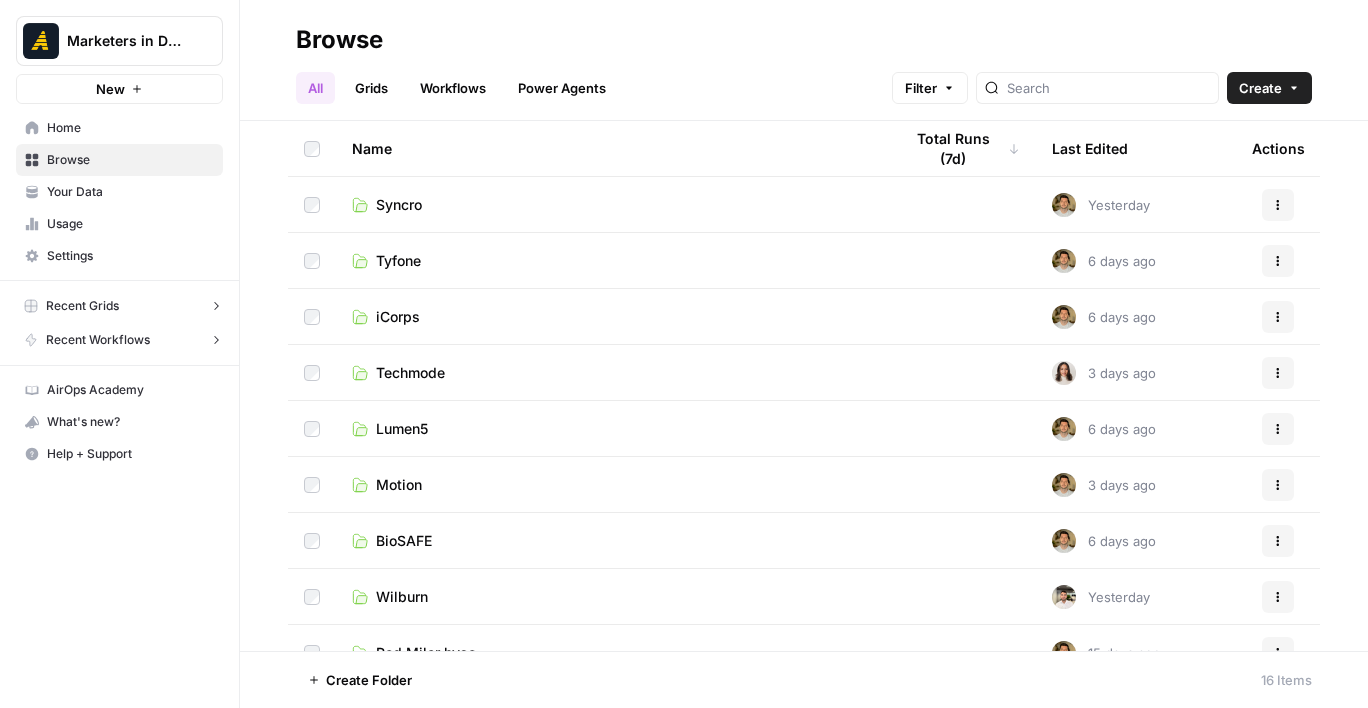 click on "Home" at bounding box center (130, 128) 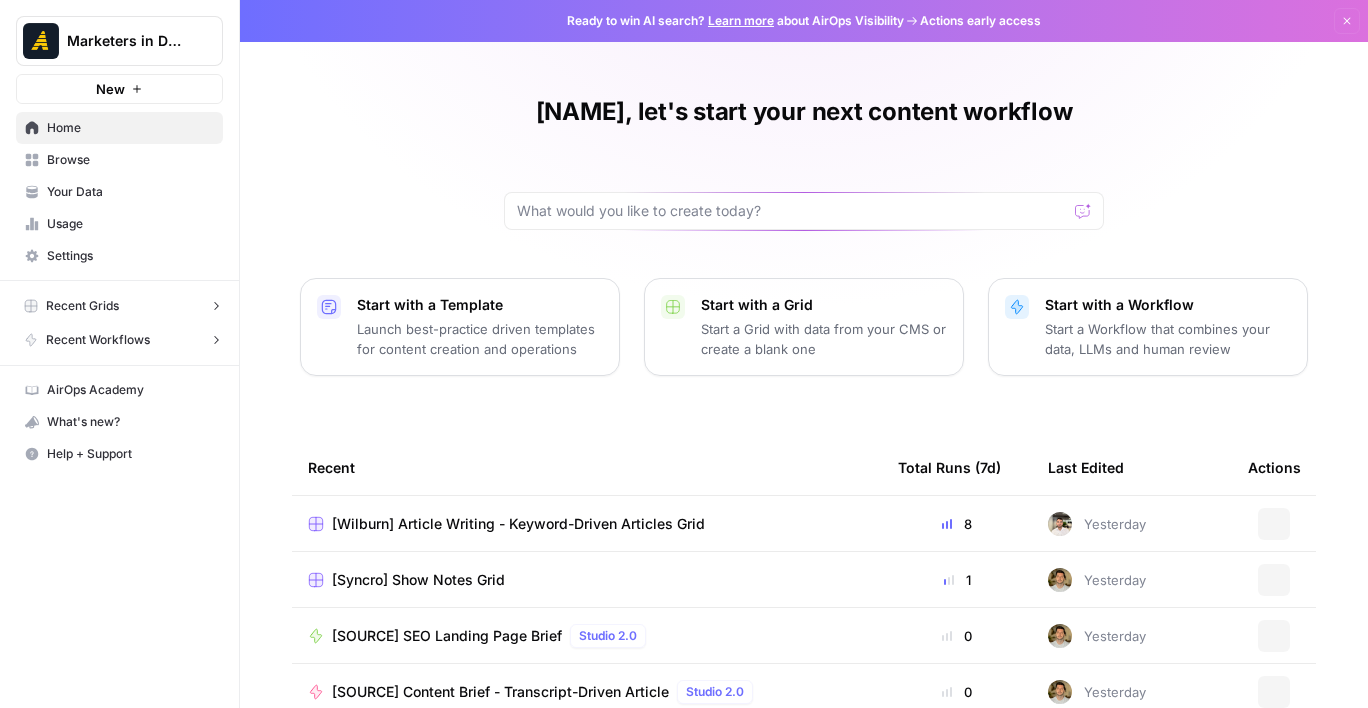 click on "Browse" at bounding box center (130, 160) 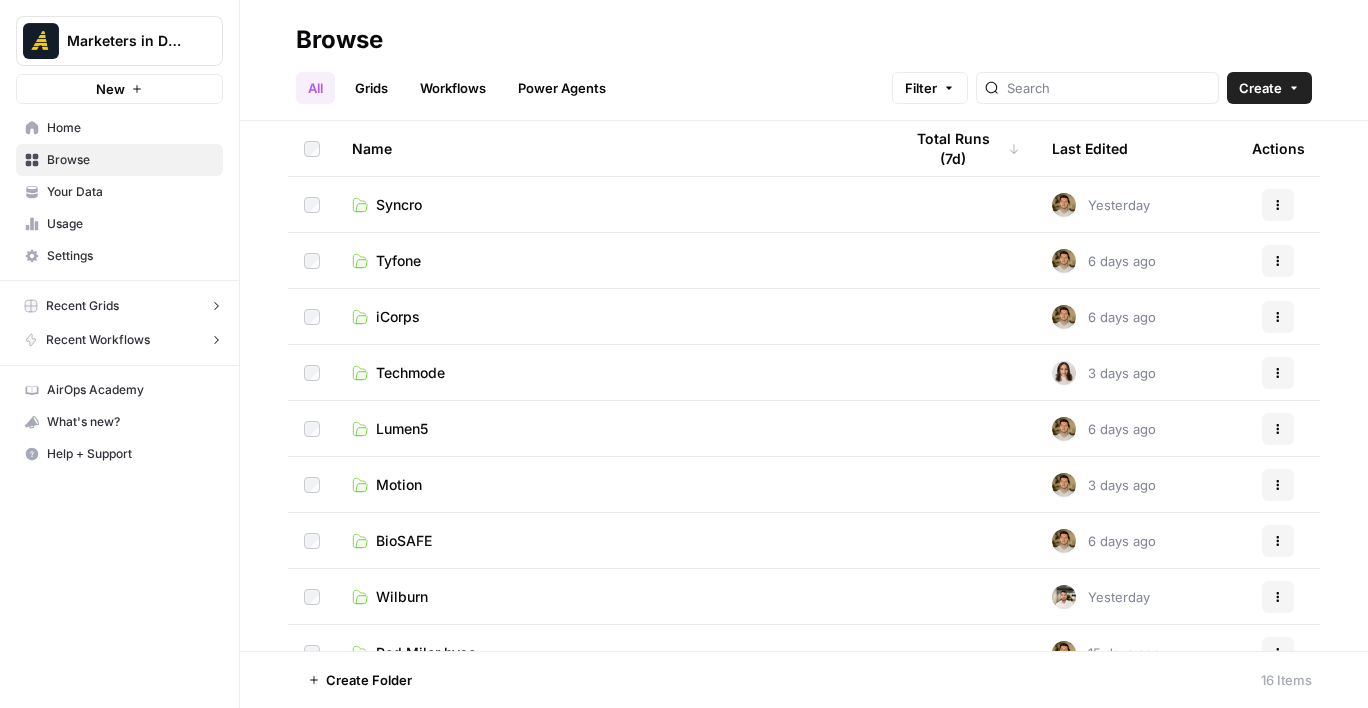 scroll, scrollTop: 0, scrollLeft: 0, axis: both 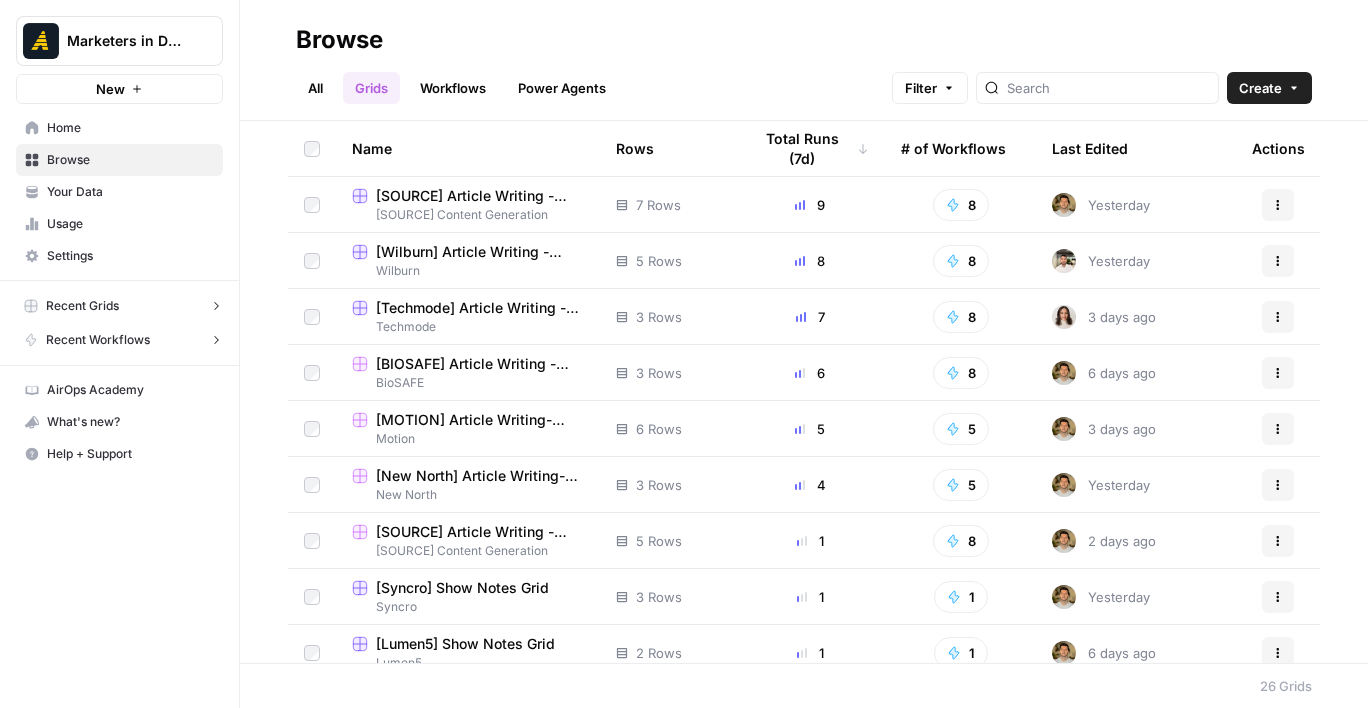 click on "Workflows" at bounding box center [453, 88] 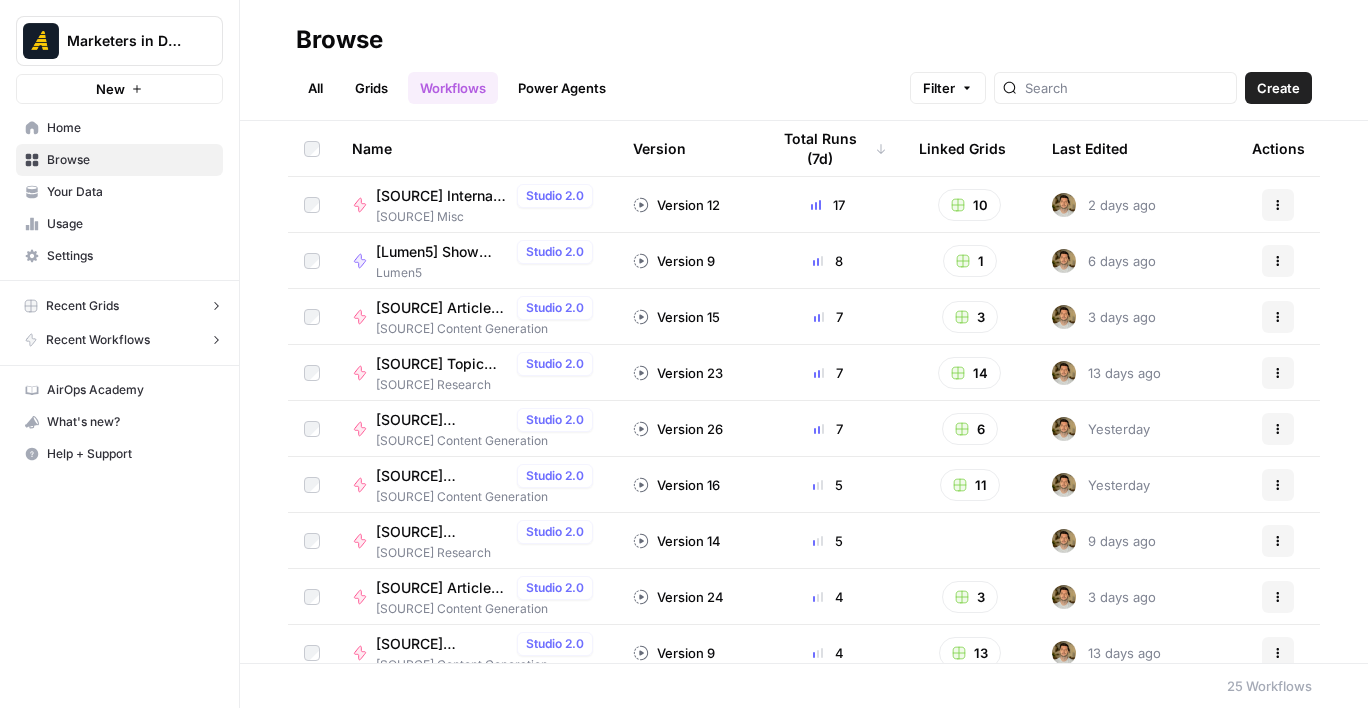 click on "All" at bounding box center (315, 88) 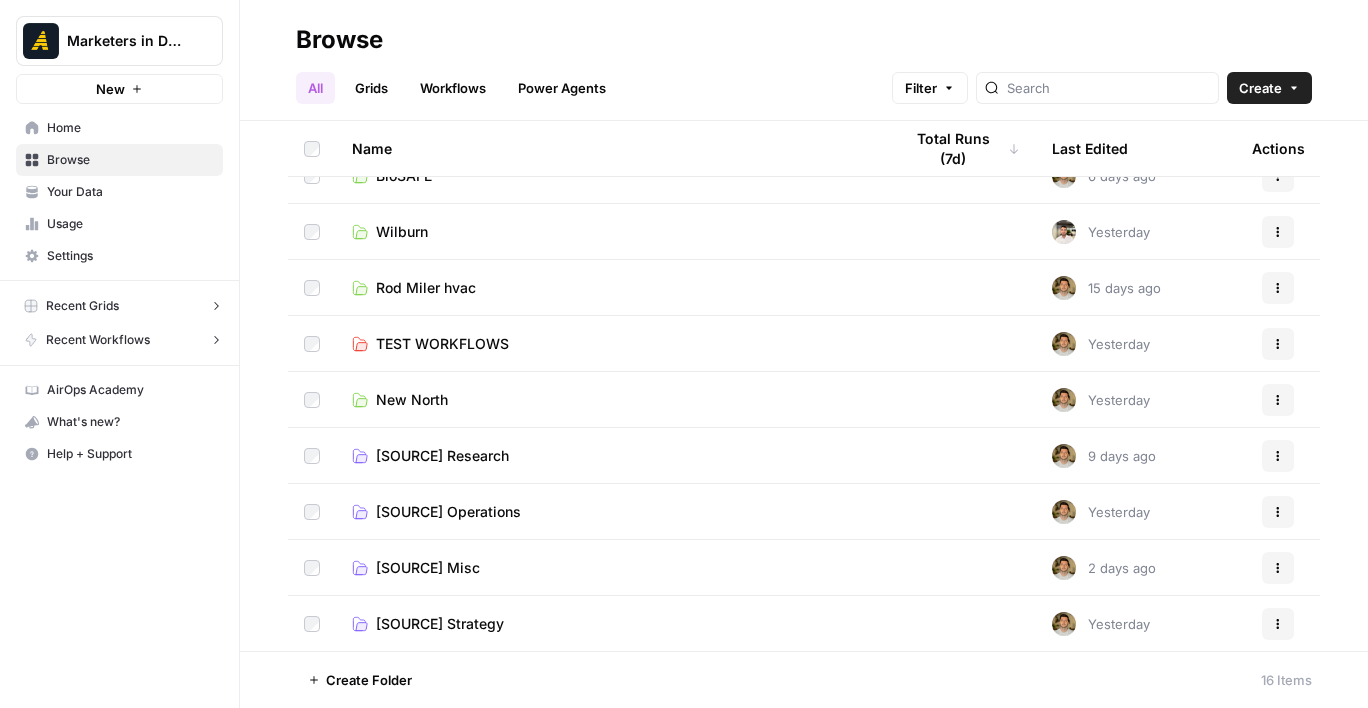 scroll, scrollTop: 366, scrollLeft: 0, axis: vertical 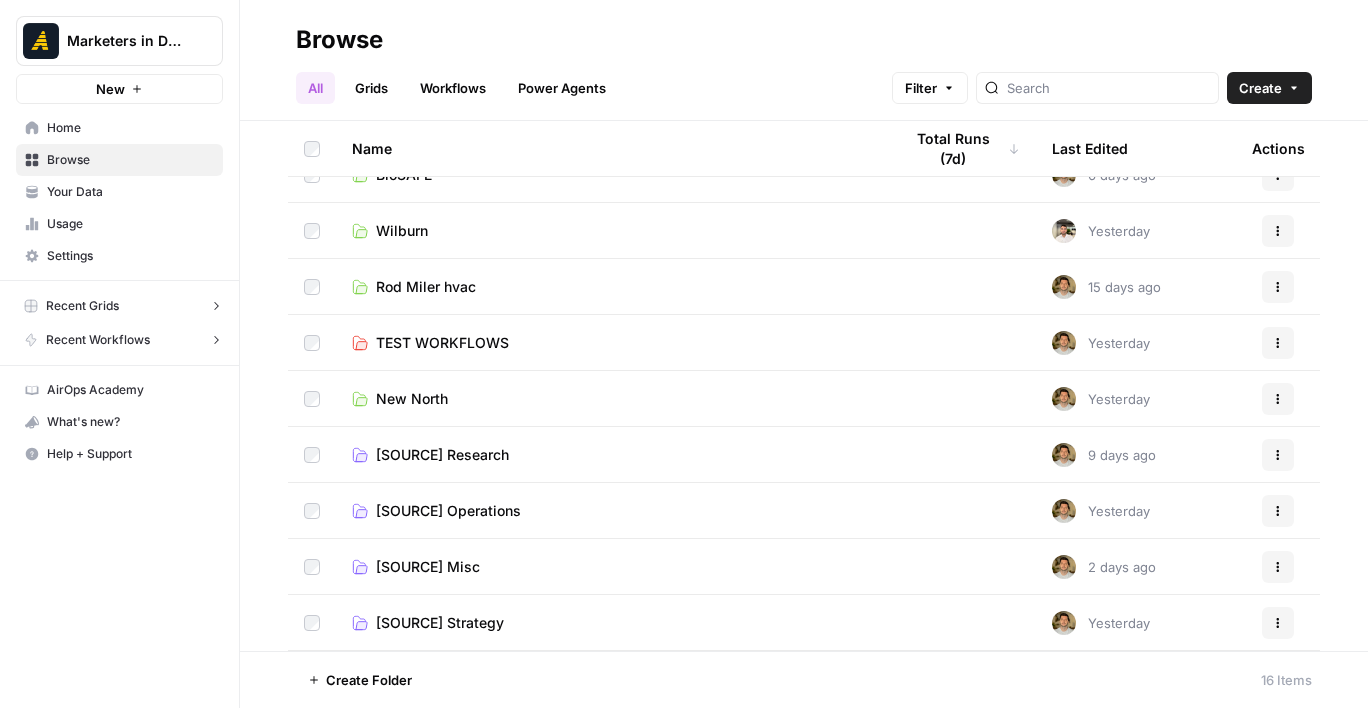 click on "New North" at bounding box center (412, 399) 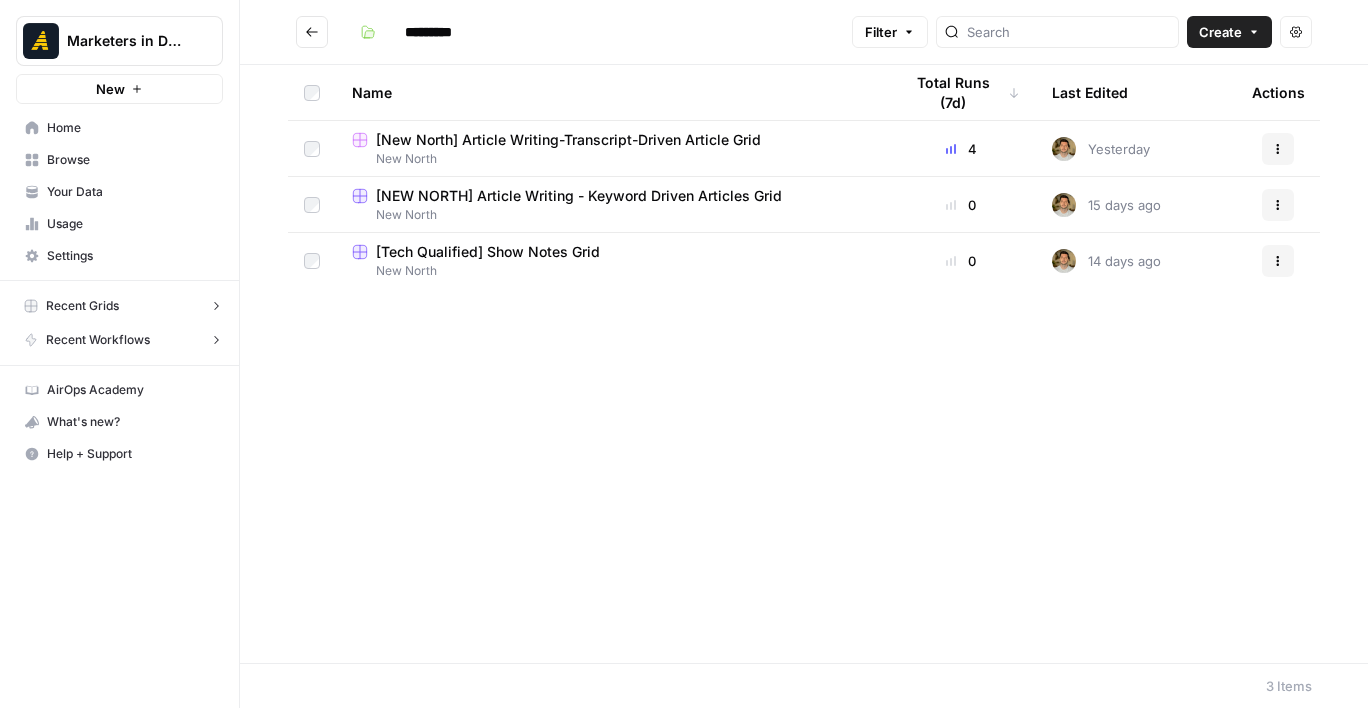 click on "[NEW NORTH] Article Writing - Keyword Driven Articles Grid" at bounding box center (579, 196) 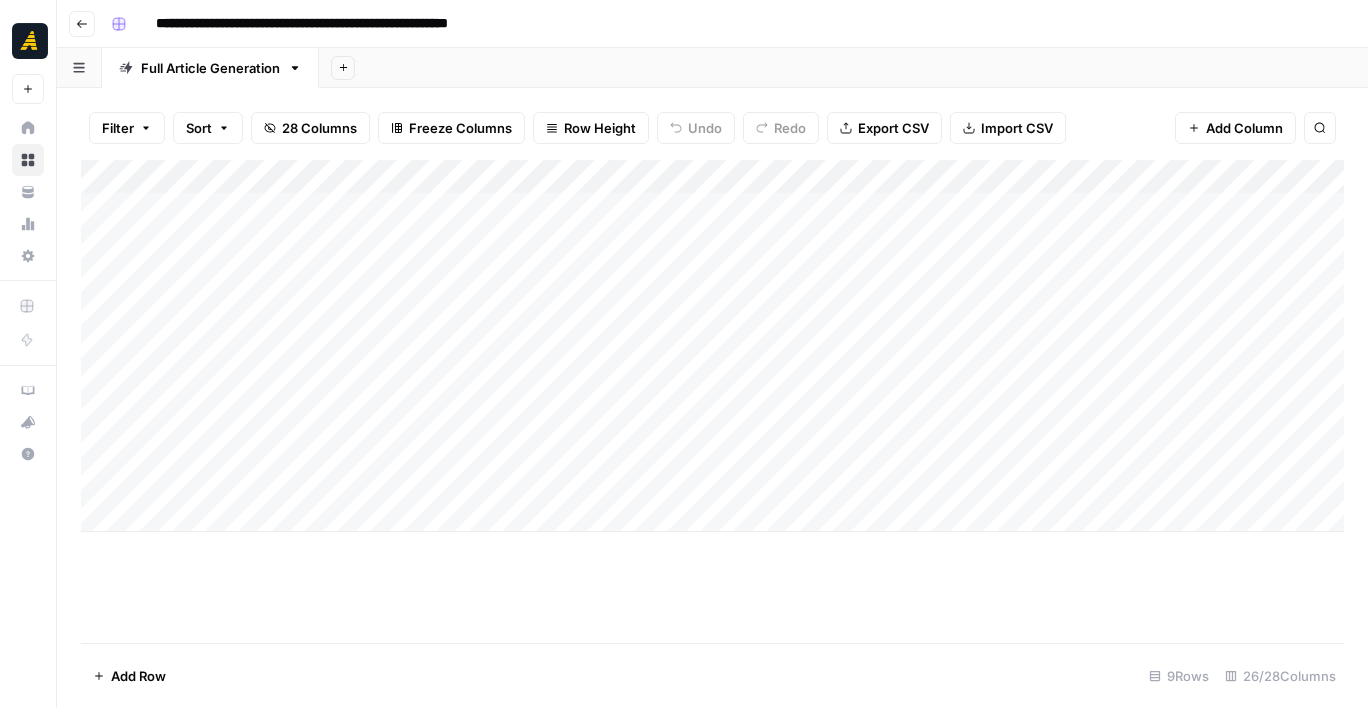 click on "Add Column" at bounding box center (712, 346) 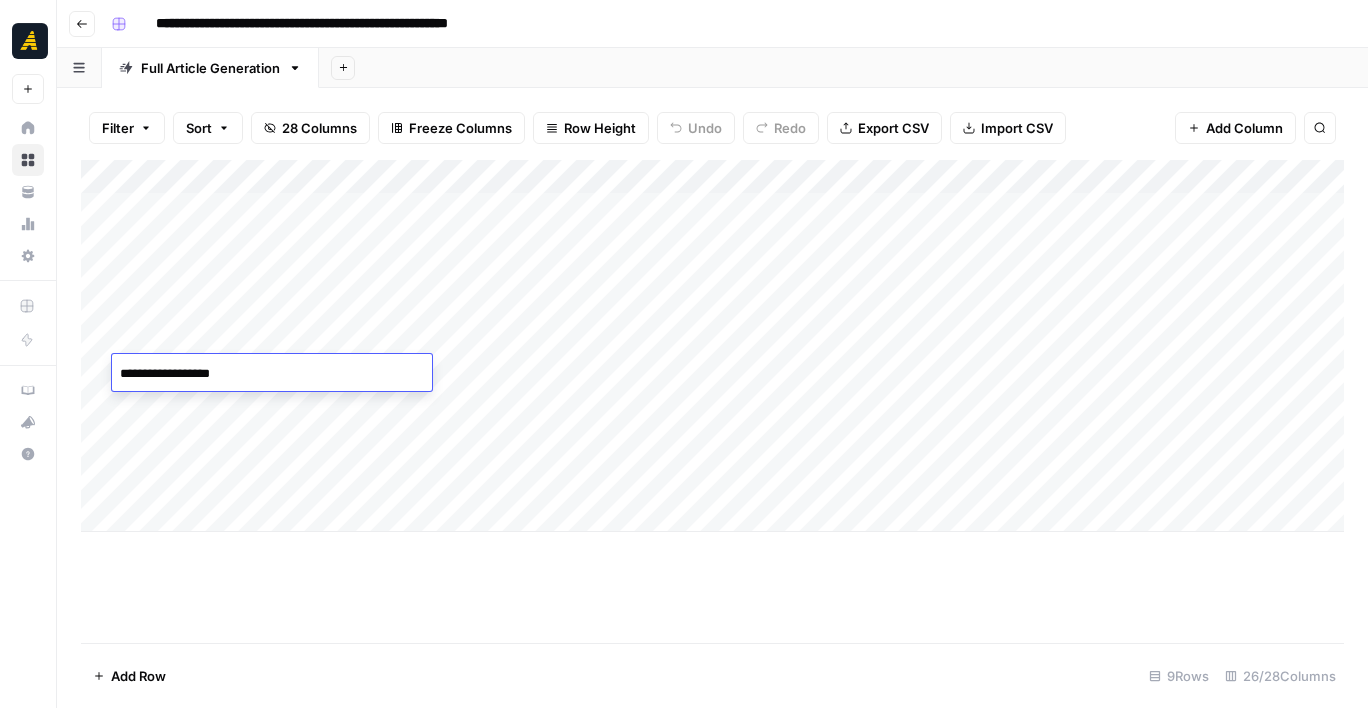 click on "**********" at bounding box center [272, 374] 